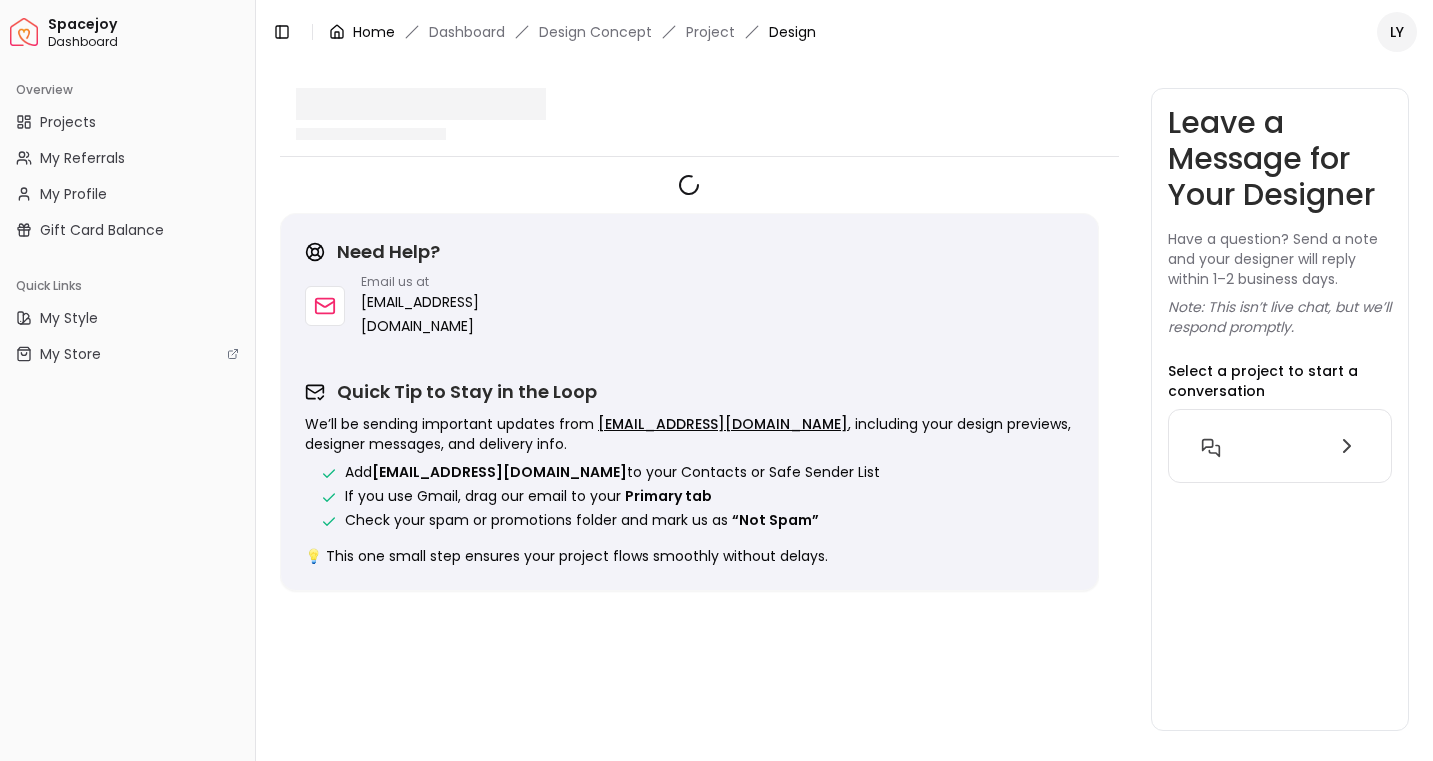 scroll, scrollTop: 0, scrollLeft: 0, axis: both 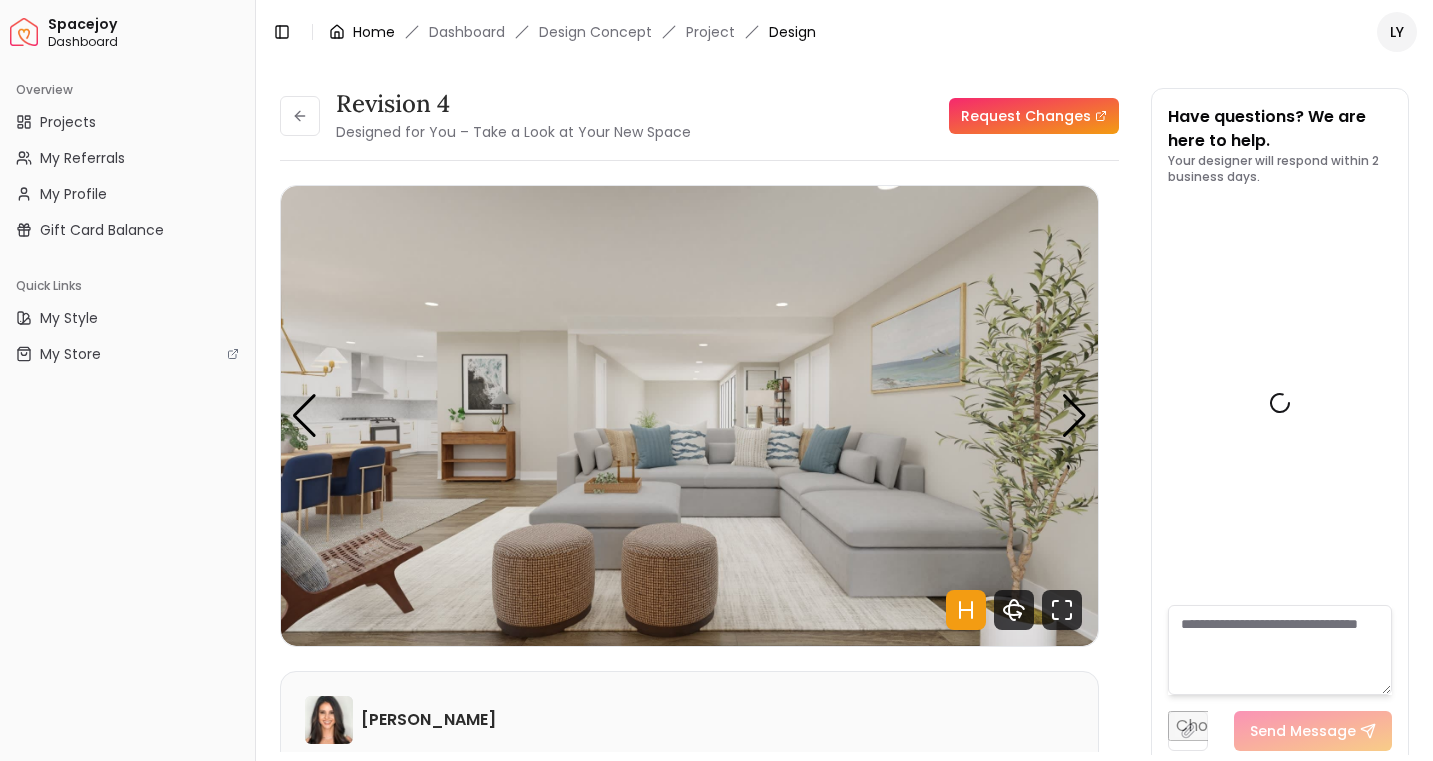 click on "Home" at bounding box center [374, 32] 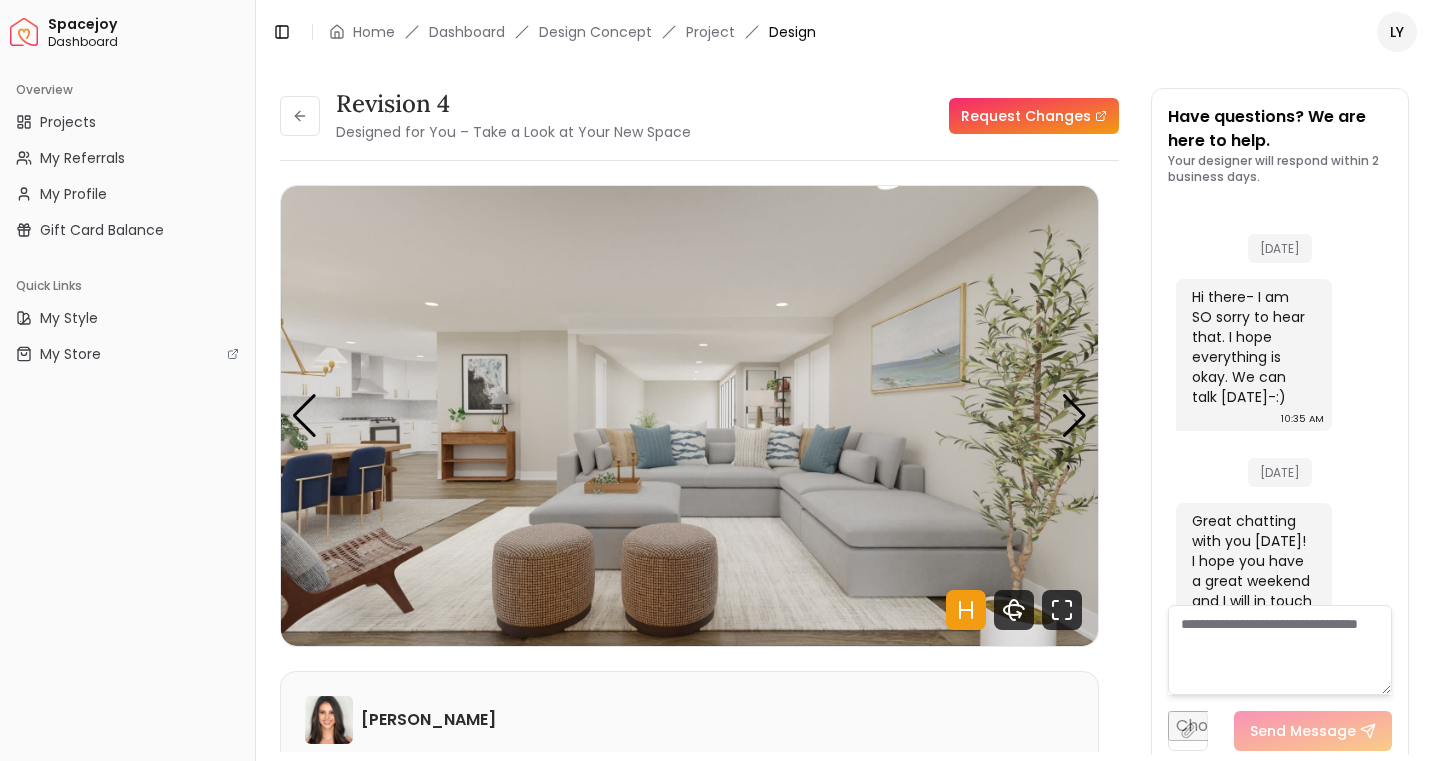 scroll, scrollTop: 8, scrollLeft: 0, axis: vertical 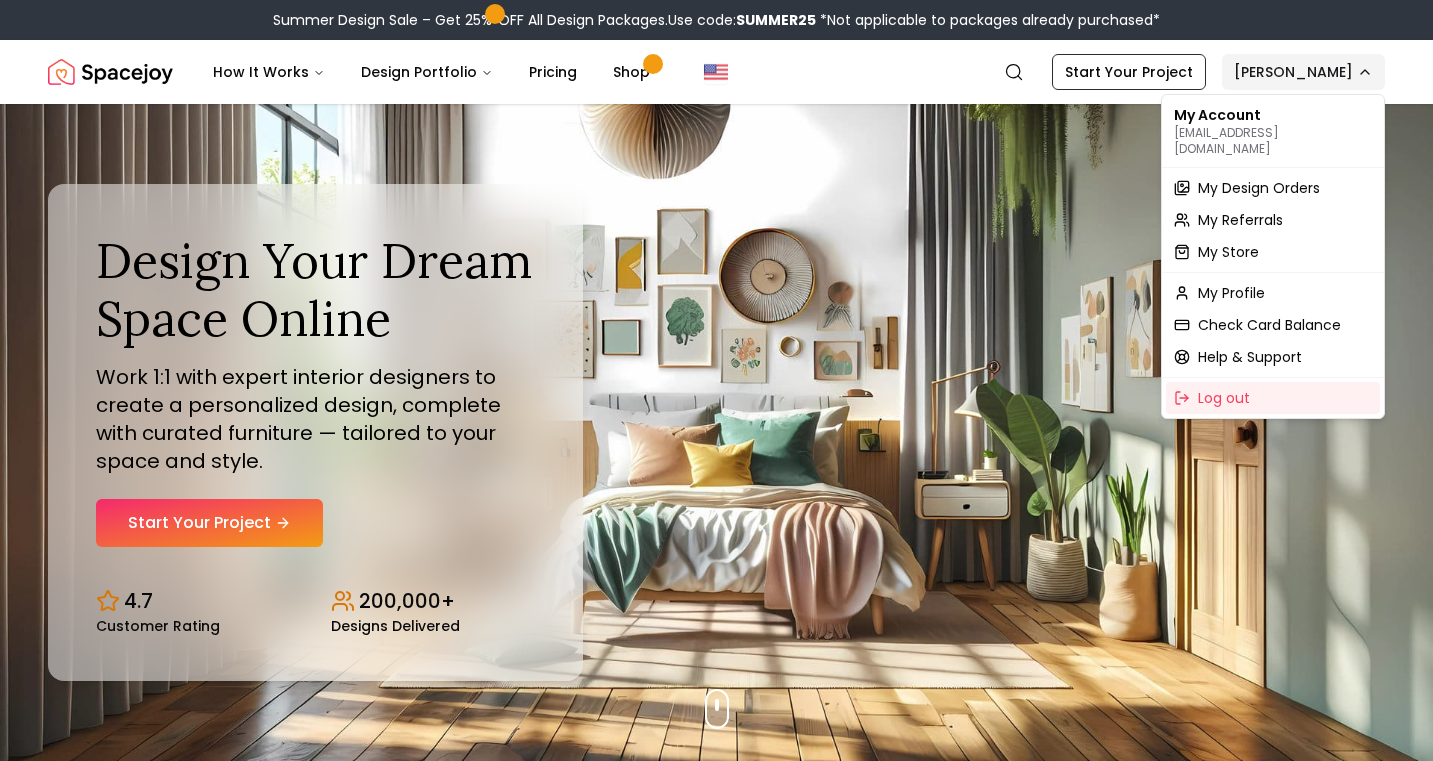 click on "Summer Design Sale – Get 25% OFF All Design Packages.  Use code:  SUMMER25   *Not applicable to packages already purchased* Spacejoy How It Works   Design Portfolio   Pricing Shop Search Start Your Project   Lynzee Halvorson Design Your Dream Space Online Work 1:1 with expert interior designers to create a personalized design, complete with curated furniture — tailored to your space and style. Start Your Project   4.7 Customer Rating 200,000+ Designs Delivered Design Your Dream Space Online Work 1:1 with expert interior designers to create a personalized design, complete with curated furniture — tailored to your space and style. Start Your Project   4.7 Customer Rating 200,000+ Designs Delivered Summer Design Sale Get 25% OFF on all Design Packages Get Started   Mid-Summer Style Event Up to 60% OFF on Furniture & Decor Shop Now   Get Matched with Expert Interior Designers Online! Maria Castillero Designer Angela Amore Designer Tina Martidelcampo Designer Christina Manzo Designer Hannah James Designer" at bounding box center [716, 5943] 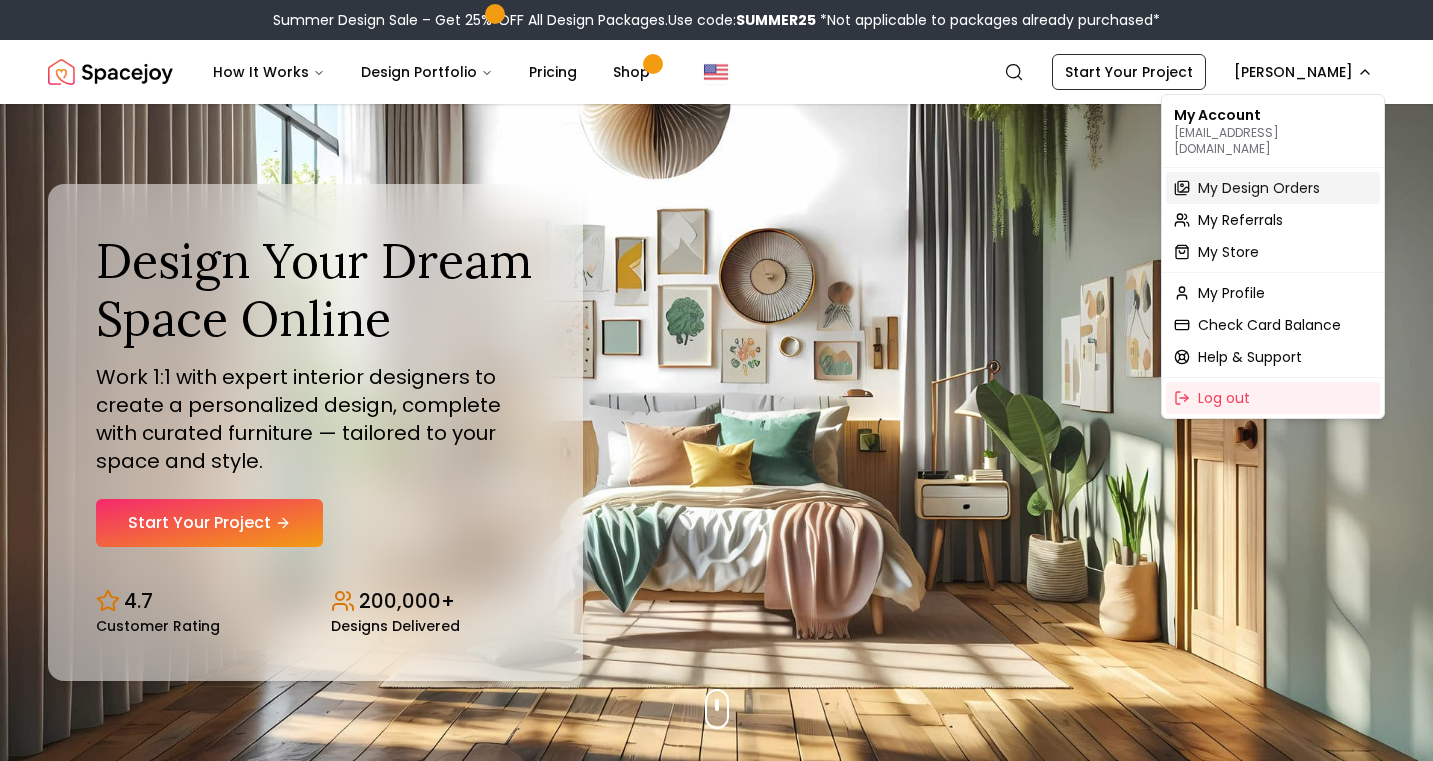 click on "My Design Orders" at bounding box center [1259, 188] 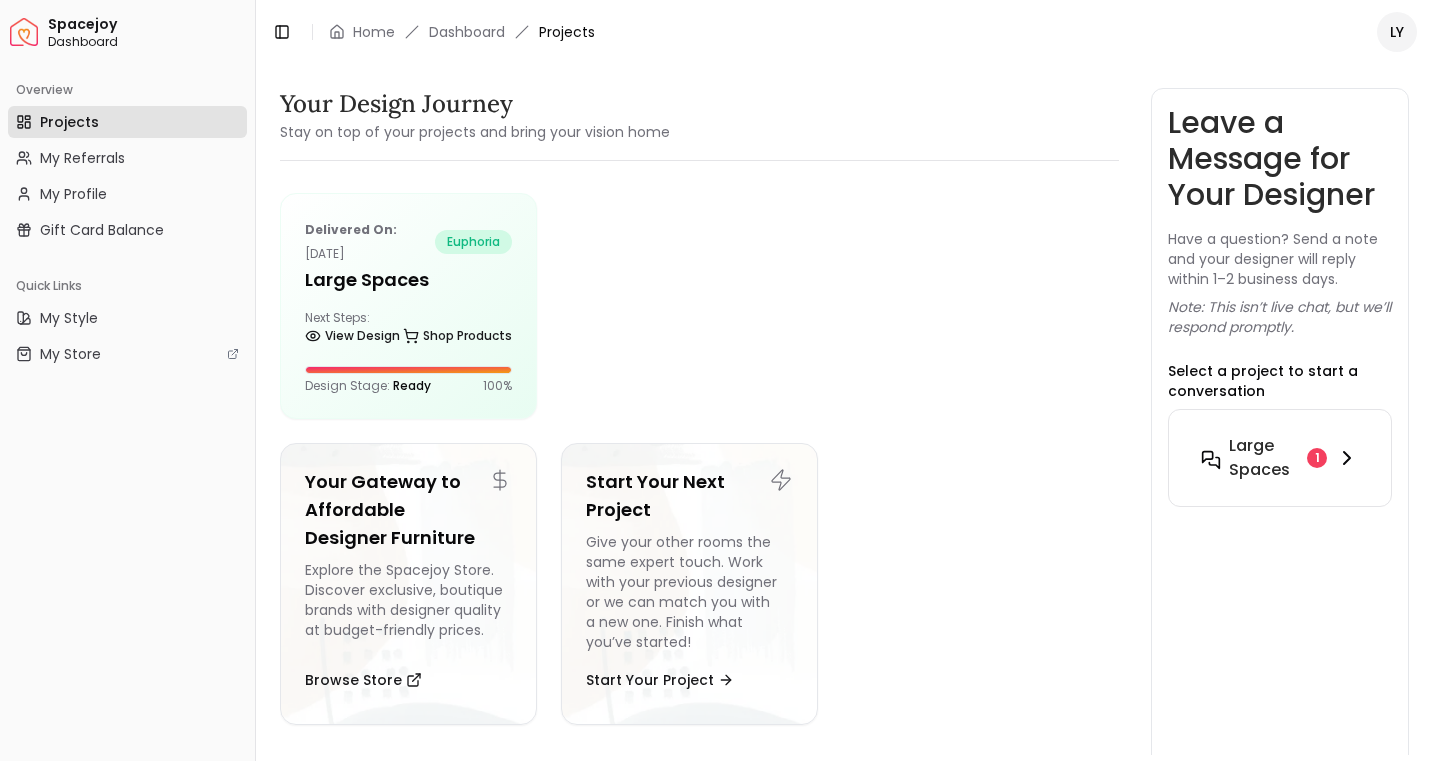 click on "Large Spaces" at bounding box center [1264, 458] 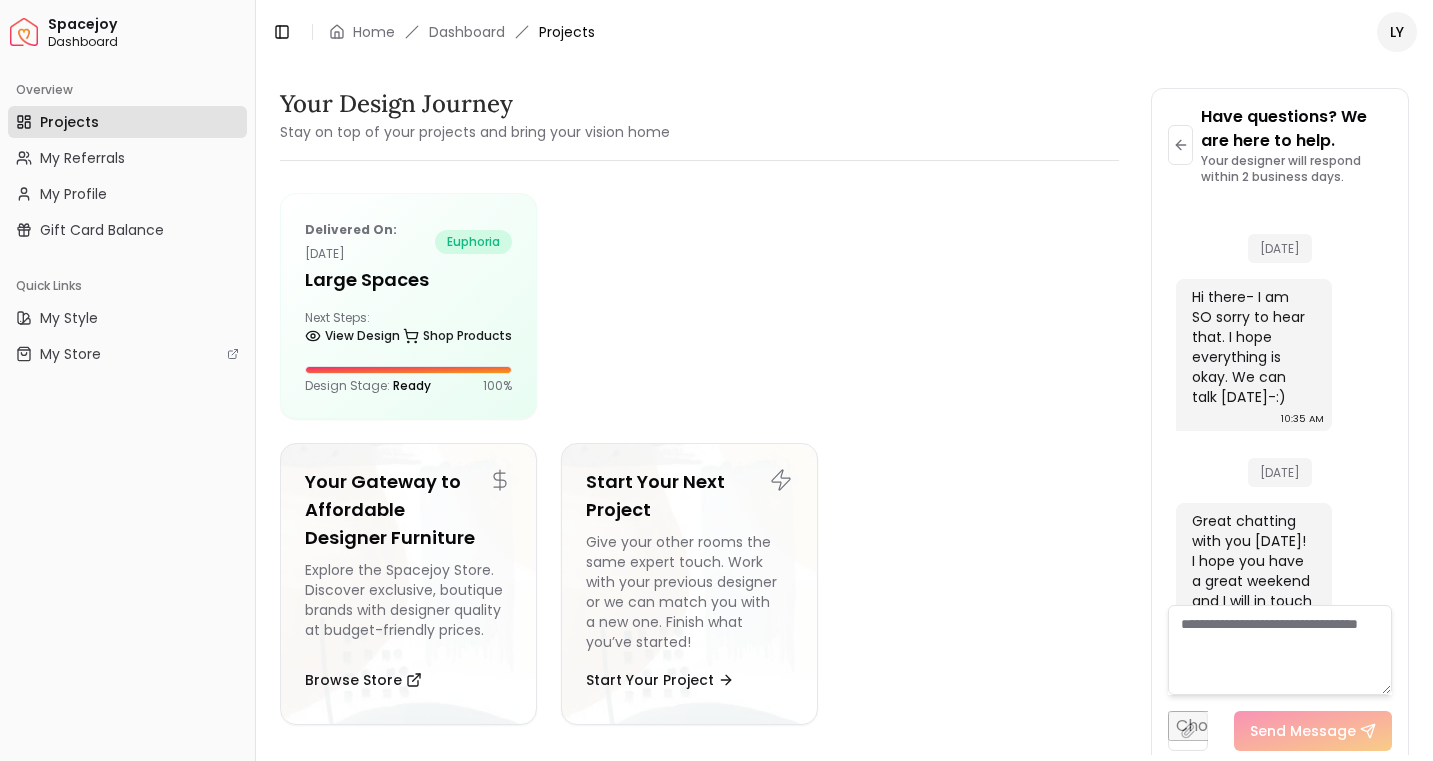 scroll, scrollTop: 7348, scrollLeft: 0, axis: vertical 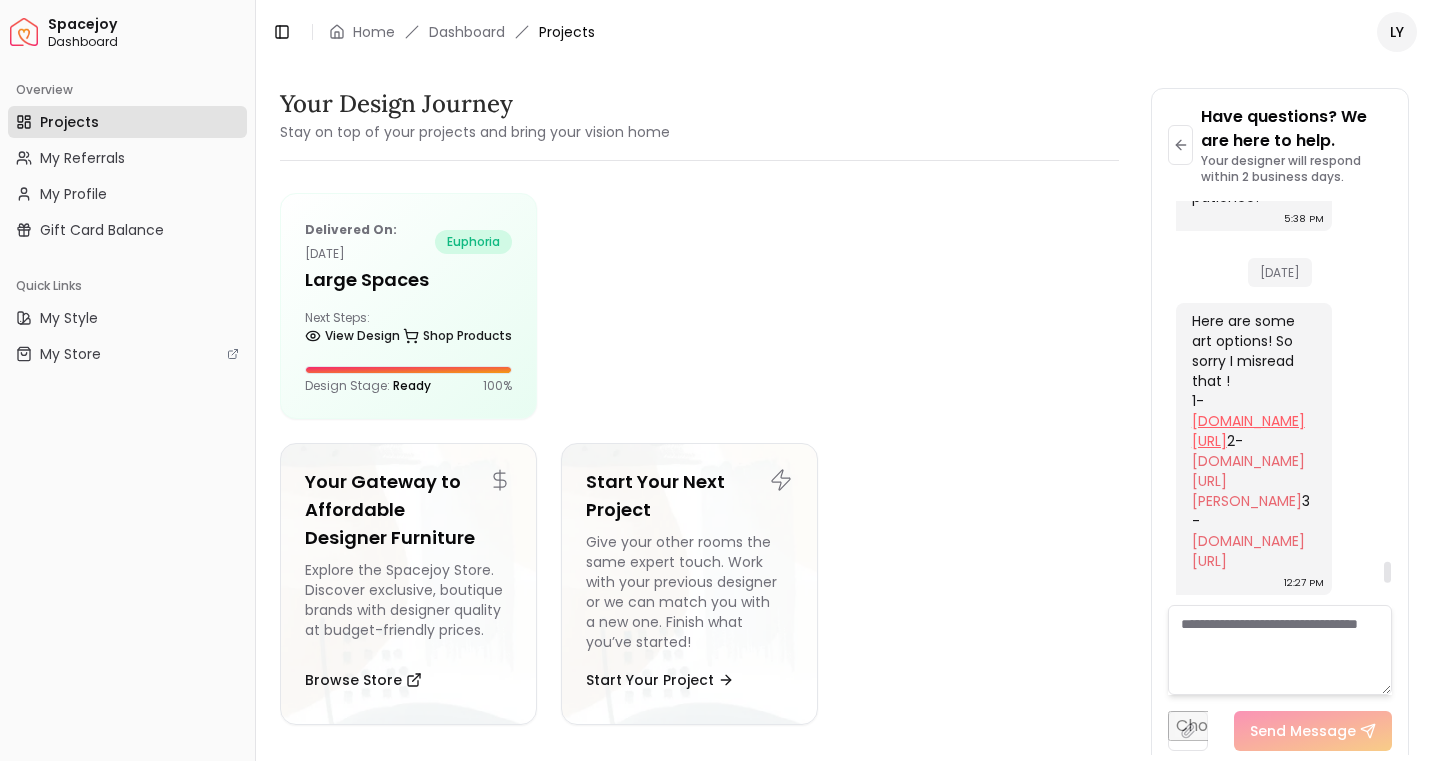 click on "birchlane.com/wall-decor-mirrors/pdp/serenity-1-floater-frame-painting-print-on-canvas-b001211348.html?piid=795844425,795844422" at bounding box center (1248, 431) 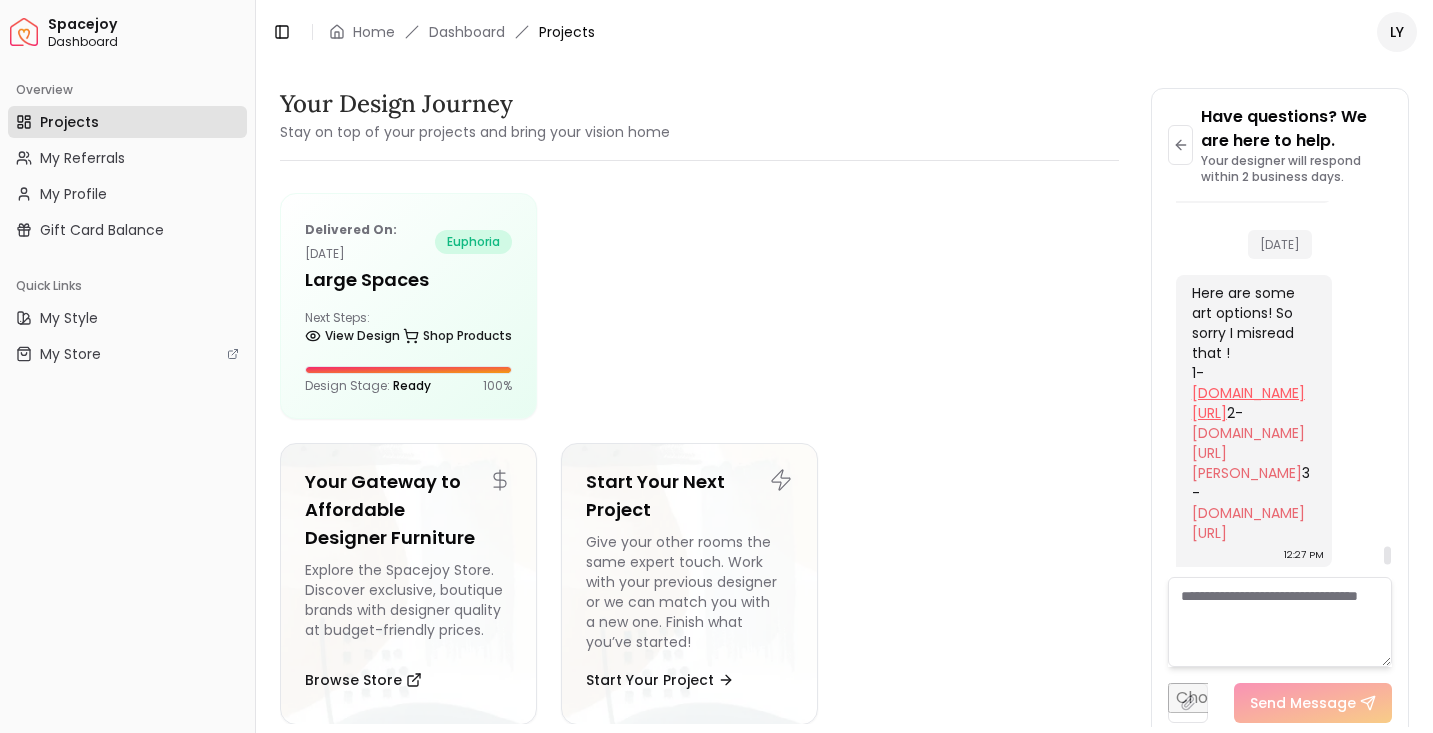 scroll, scrollTop: 7256, scrollLeft: 0, axis: vertical 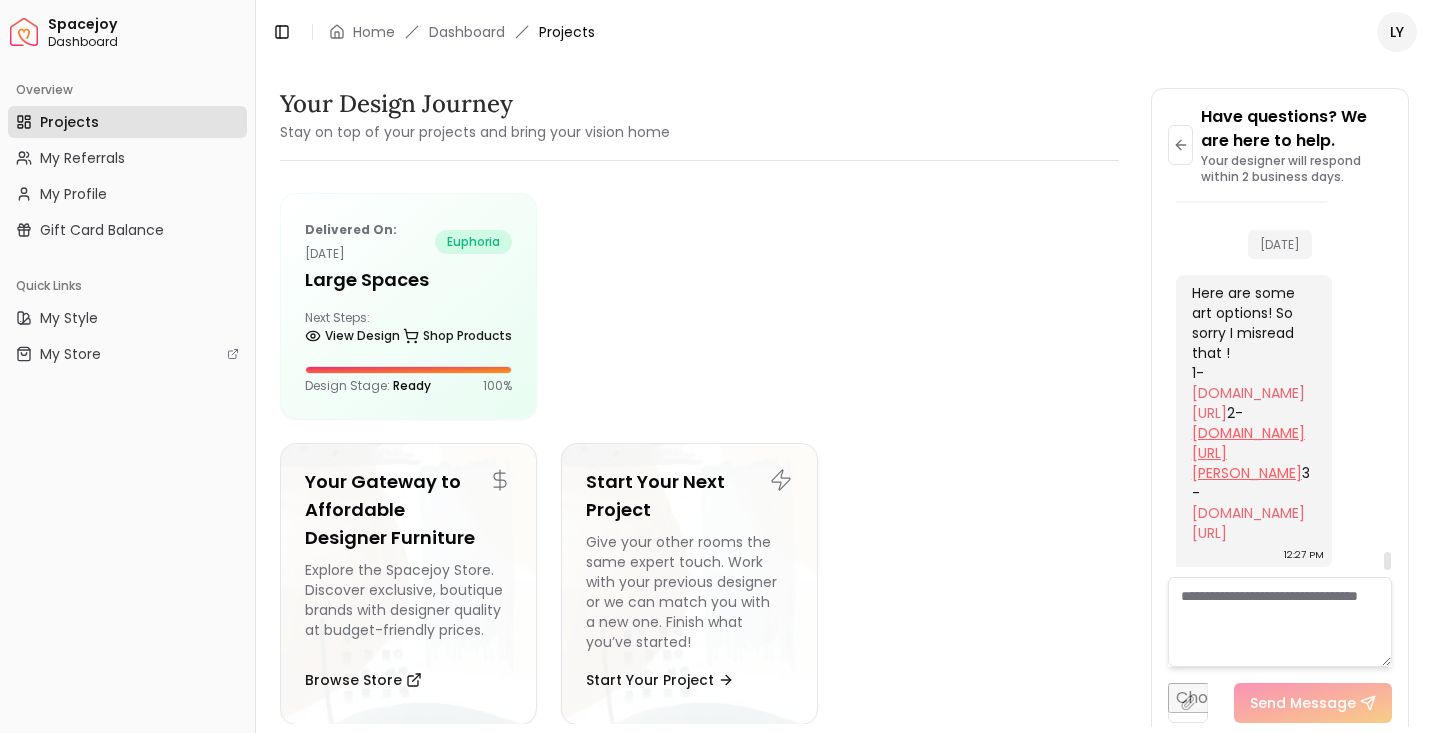 click on "birchlane.com/wall-decor-mirrors/pdp/birch-lane-distant-whispers-floater-frame-painting-print-on-canvas-cafs4585.html?piid=46822680,46822677" at bounding box center [1248, 453] 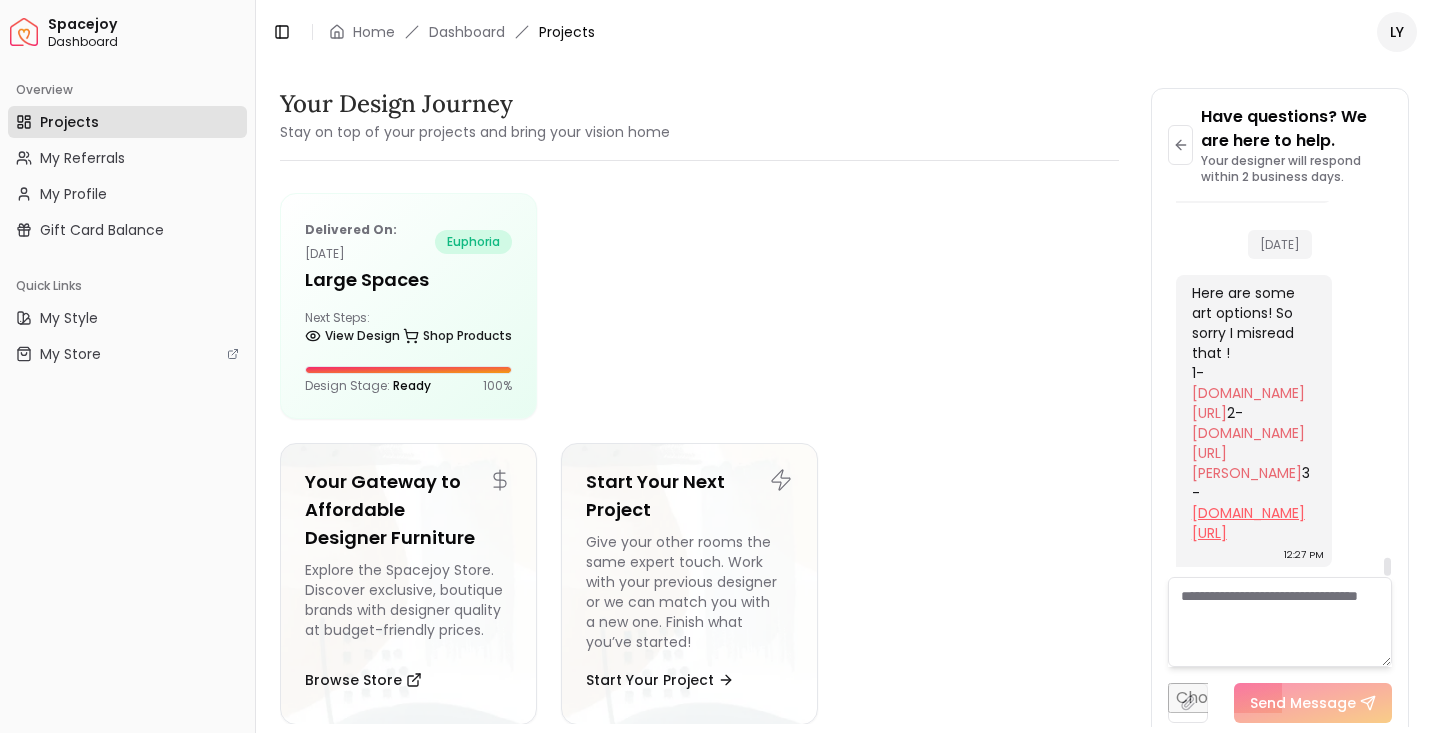 scroll, scrollTop: 7376, scrollLeft: 0, axis: vertical 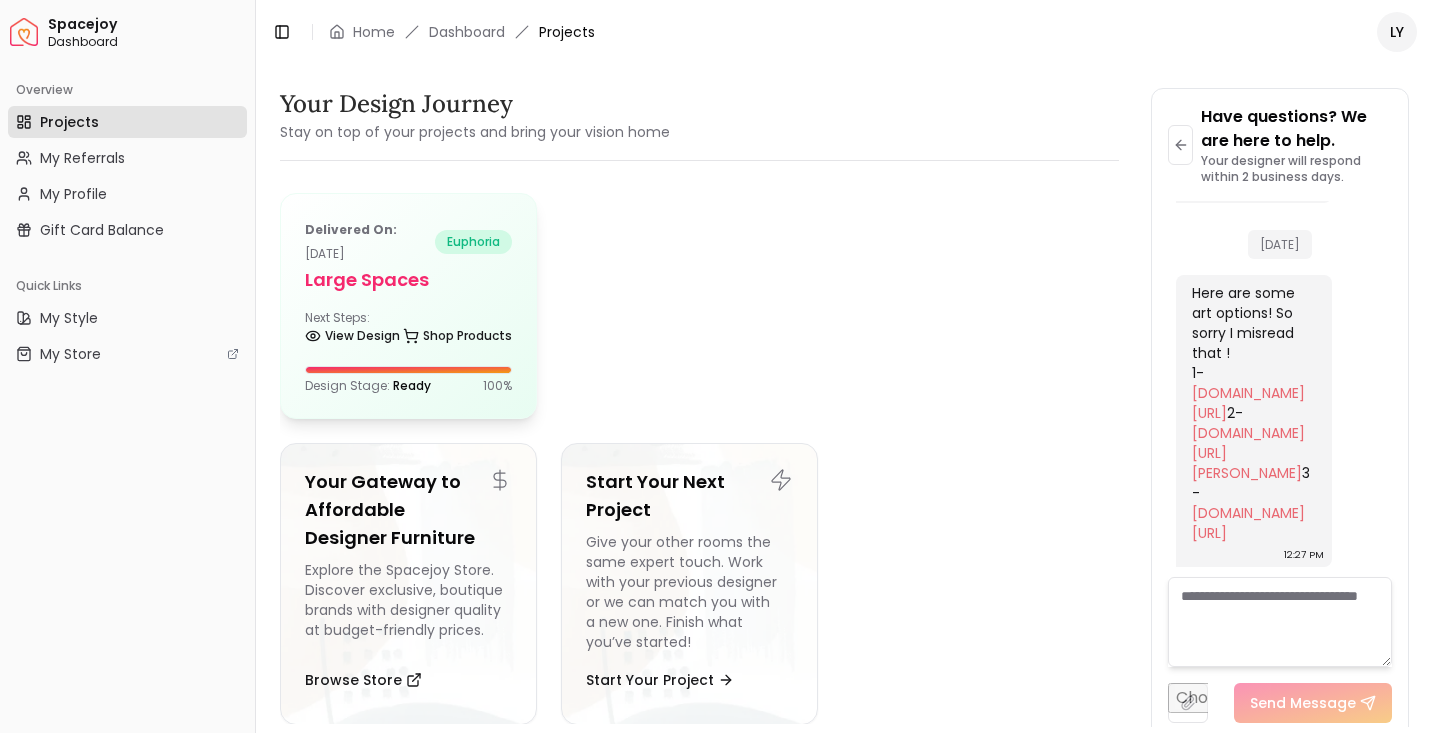 click on "Large Spaces" at bounding box center [408, 280] 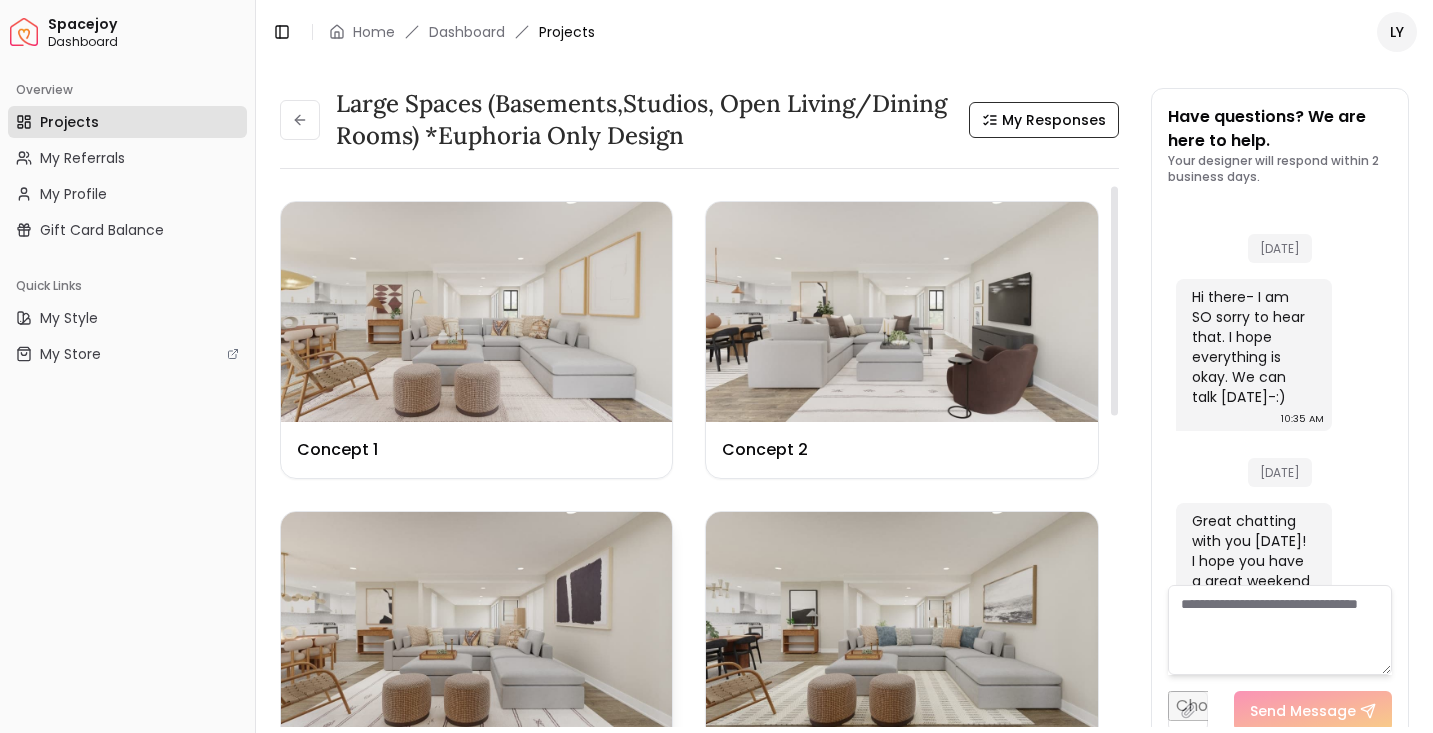 scroll, scrollTop: 7368, scrollLeft: 0, axis: vertical 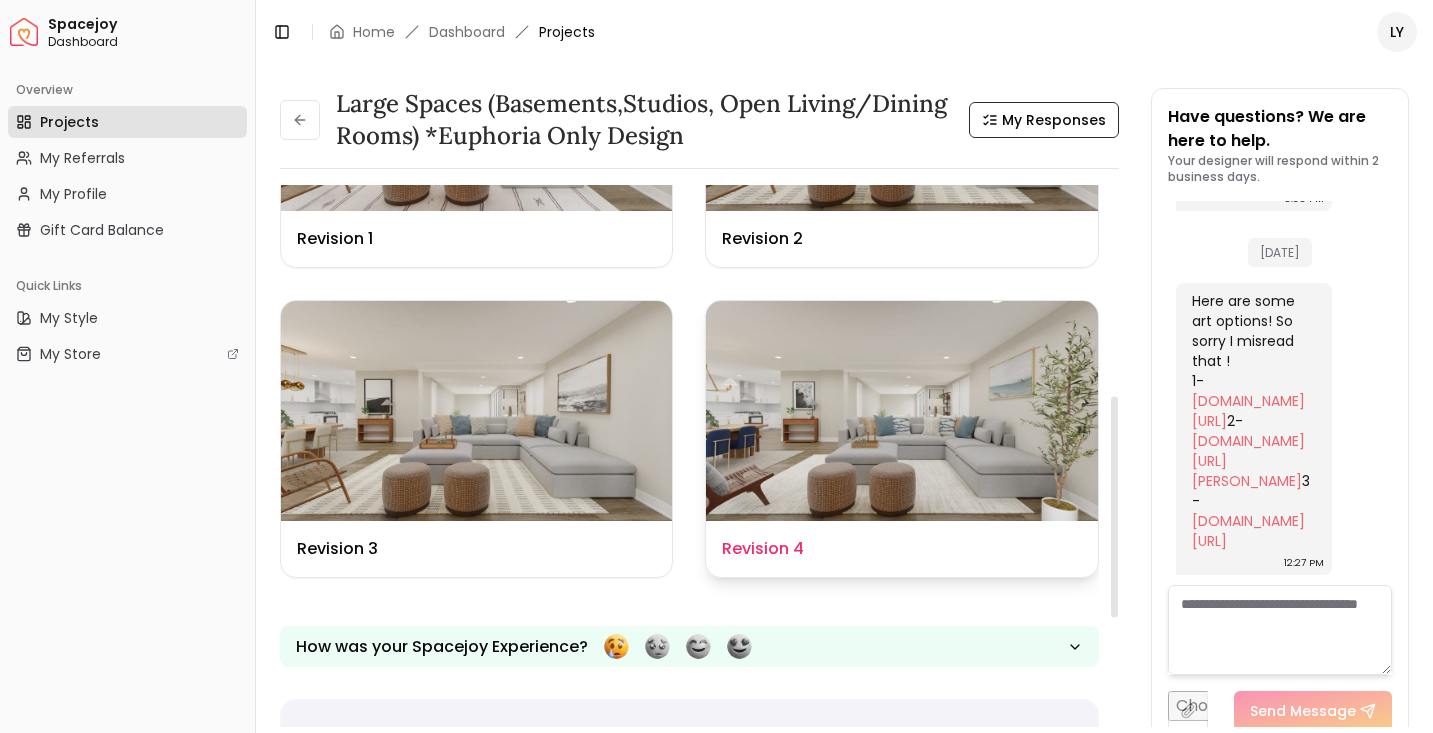 click on "Design Name Revision 4" at bounding box center [901, 549] 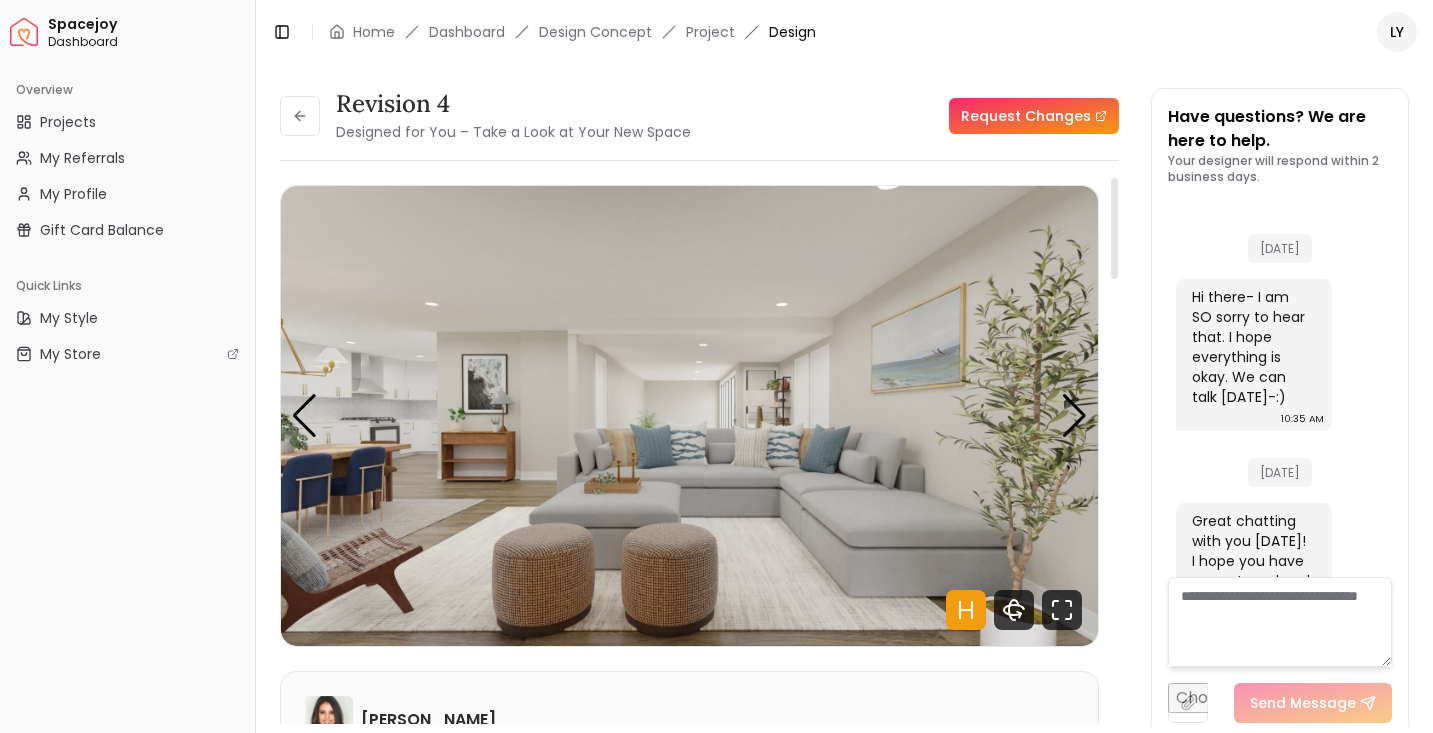 scroll, scrollTop: 7376, scrollLeft: 0, axis: vertical 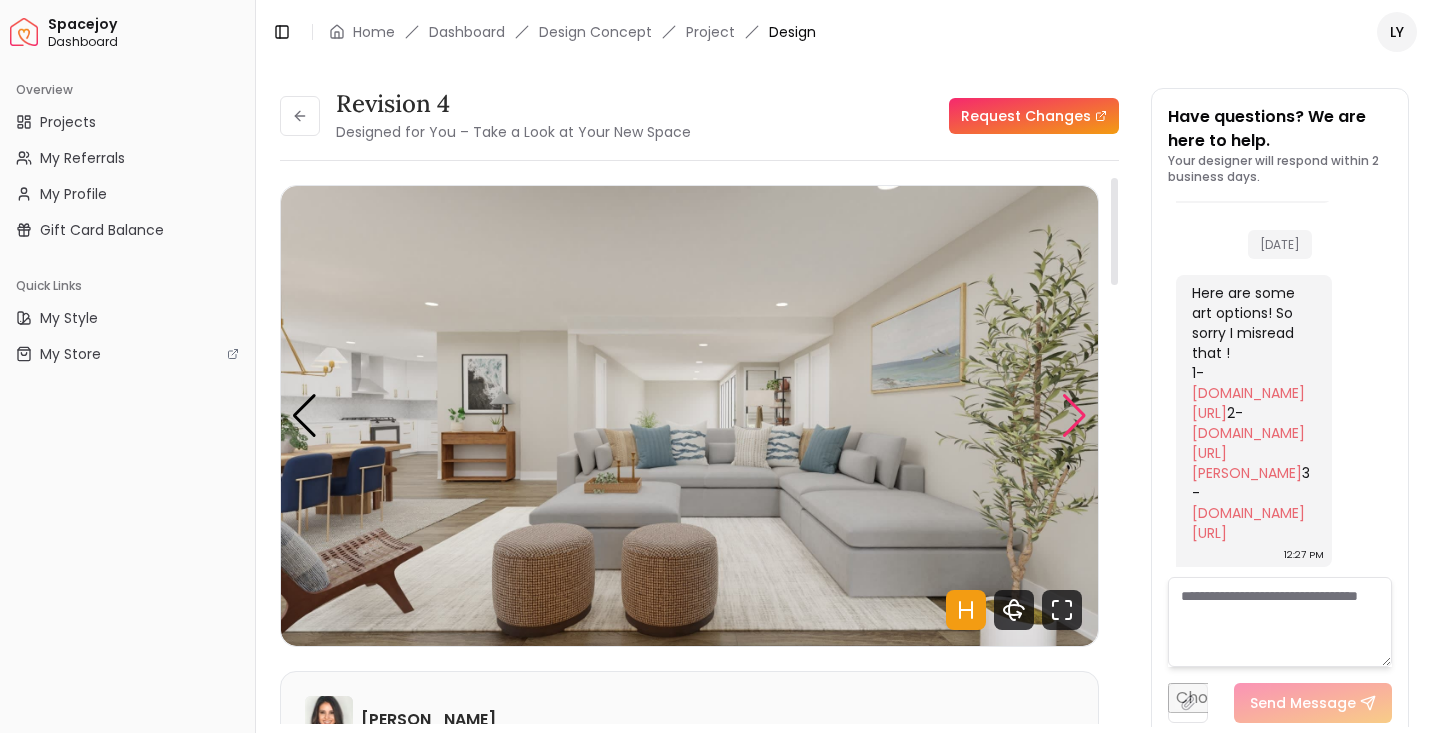 click at bounding box center (1074, 416) 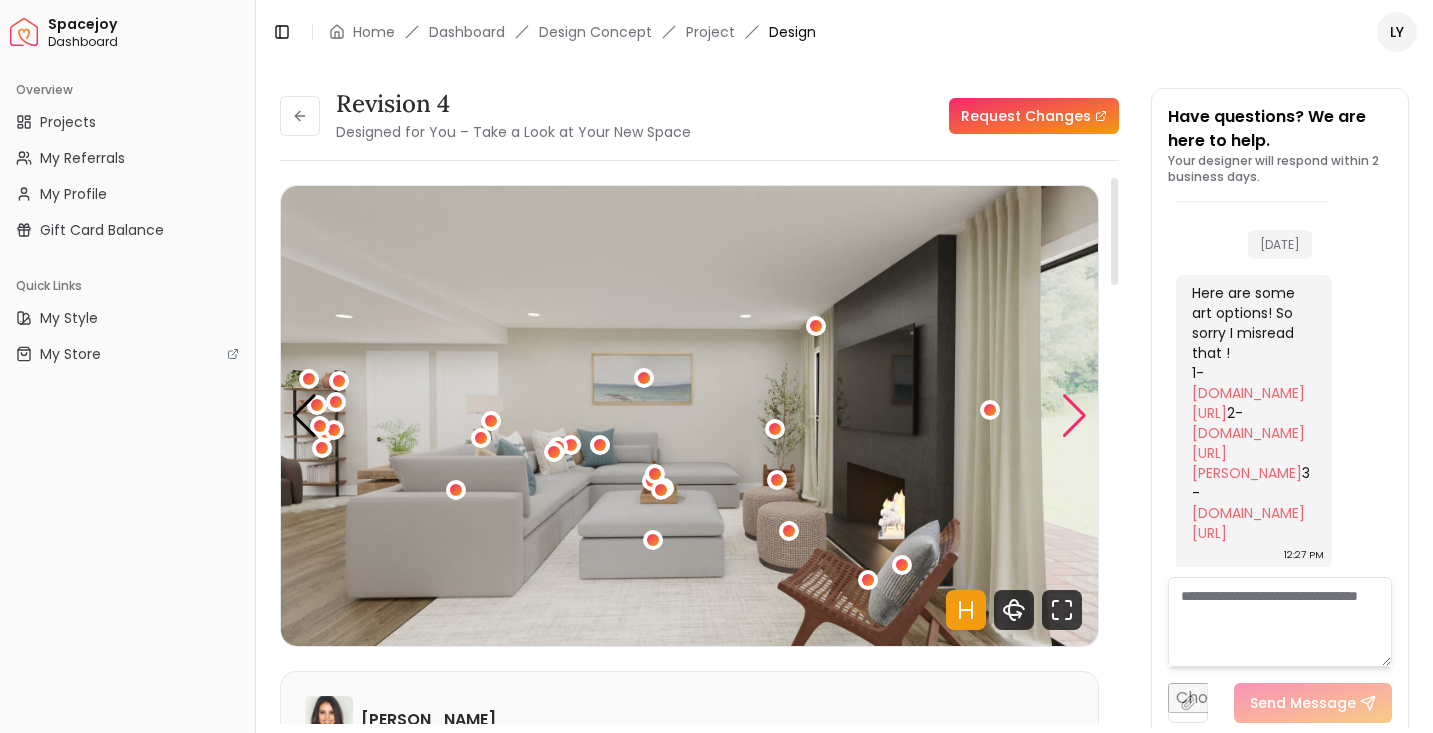 click at bounding box center (1074, 416) 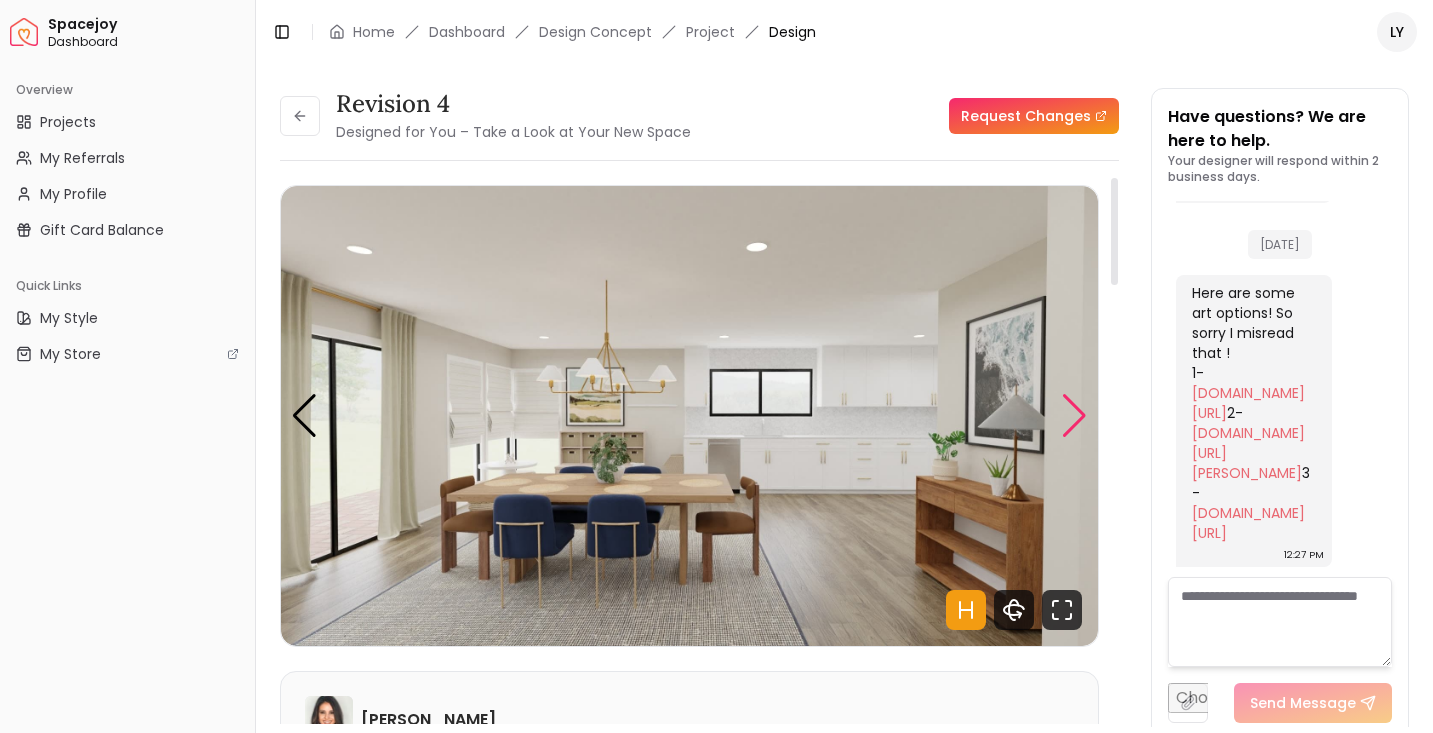 click at bounding box center [1074, 416] 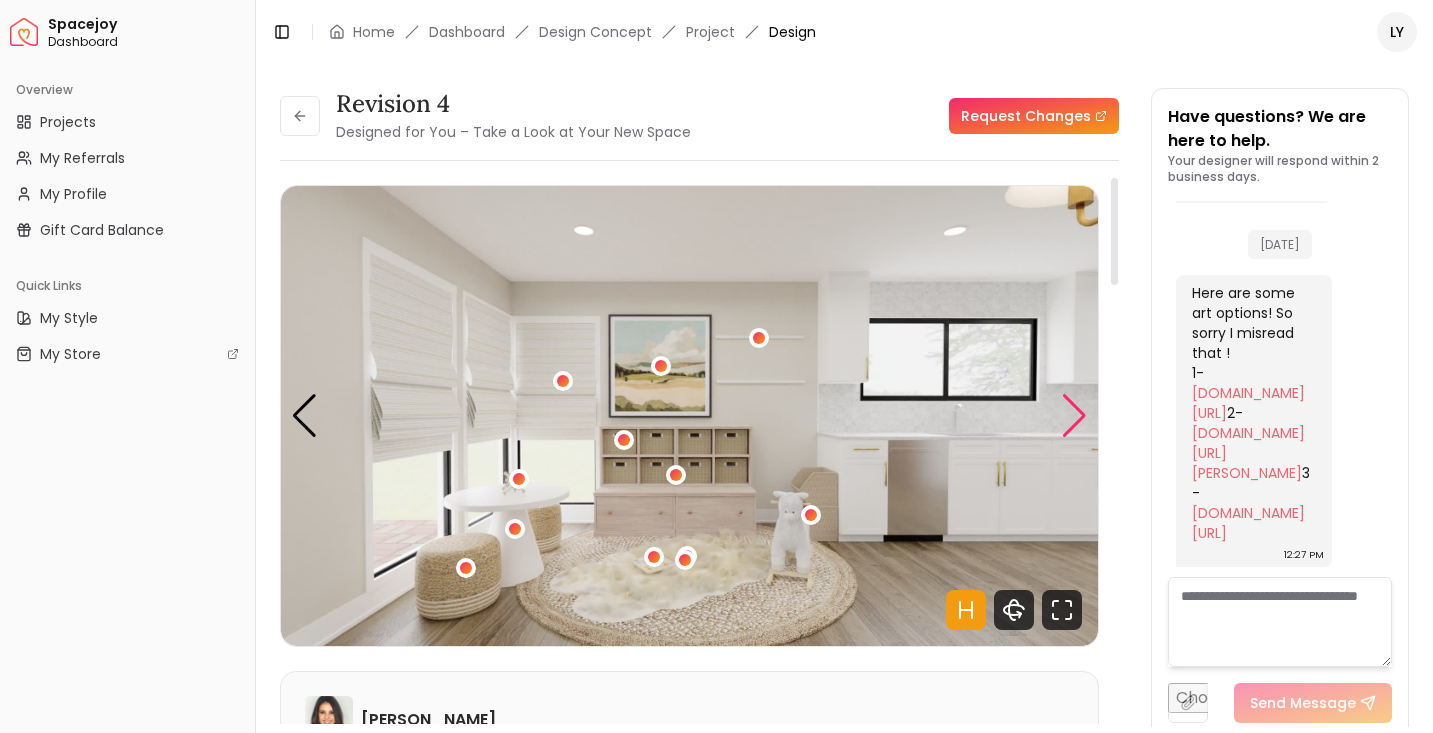 click at bounding box center (1074, 416) 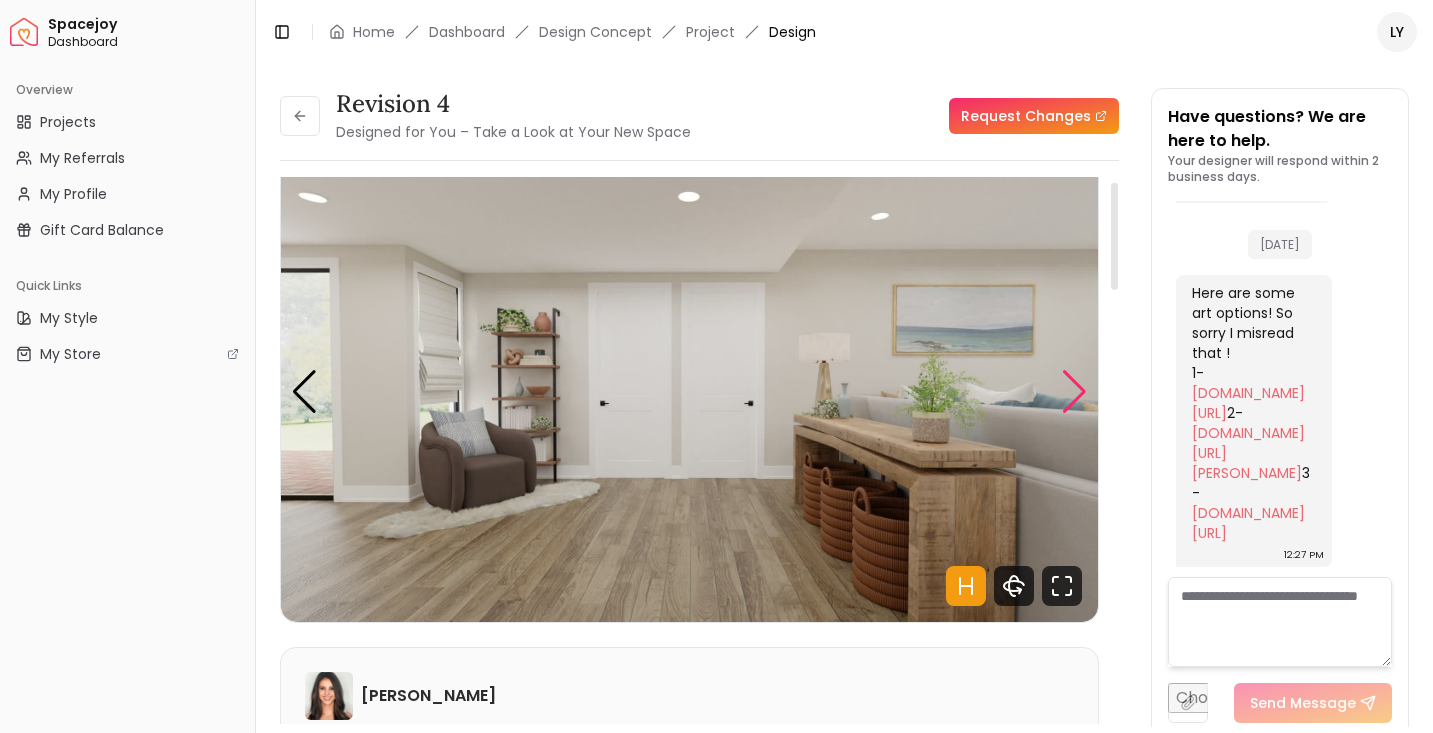 scroll, scrollTop: 22, scrollLeft: 0, axis: vertical 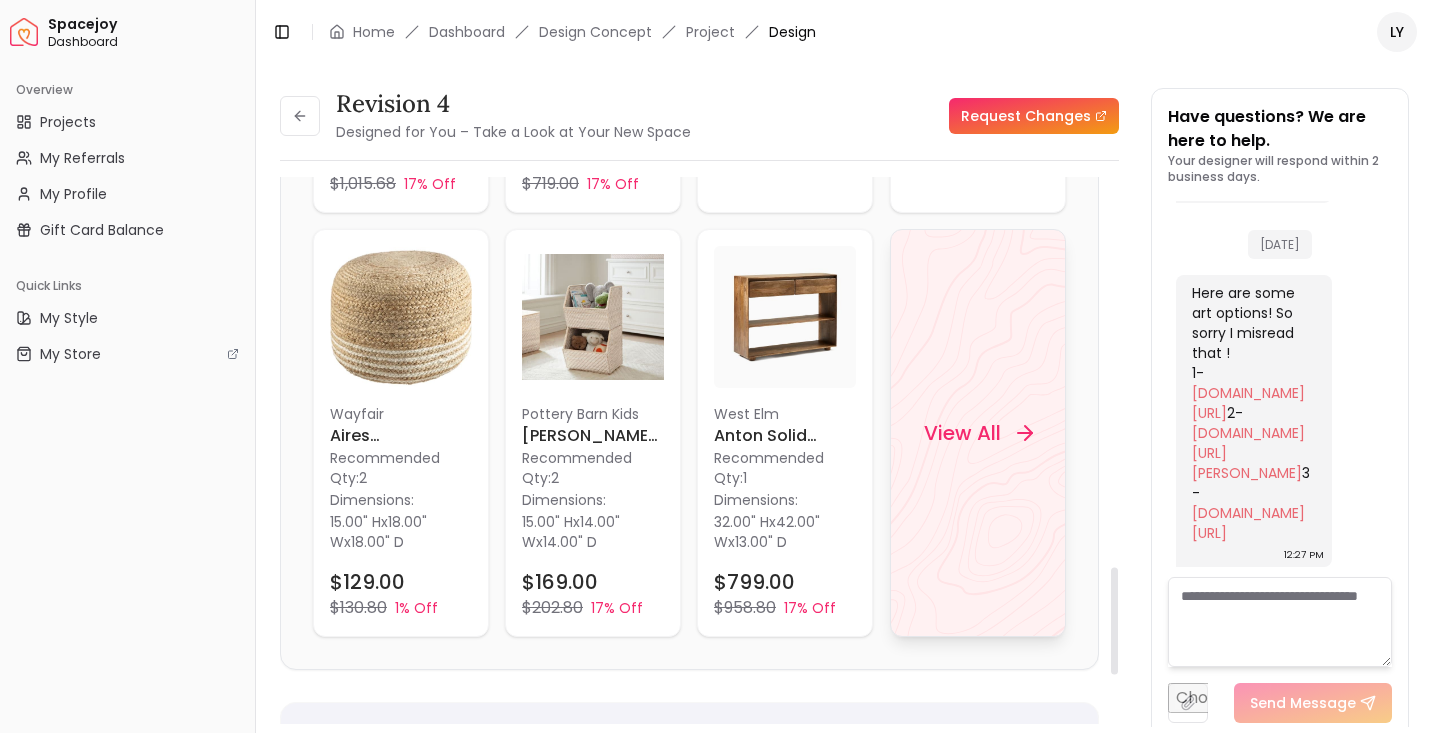 click on "View All" at bounding box center (978, 433) 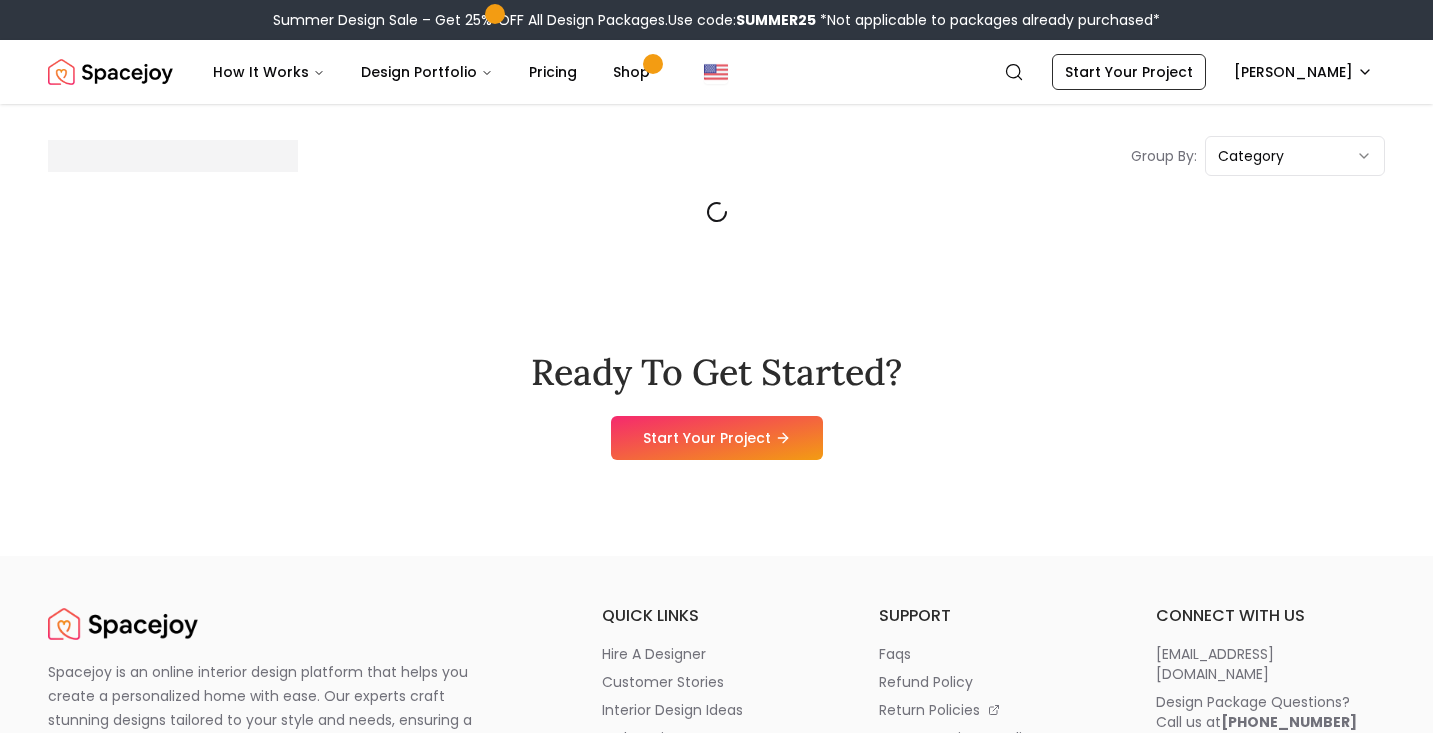 scroll, scrollTop: 0, scrollLeft: 0, axis: both 